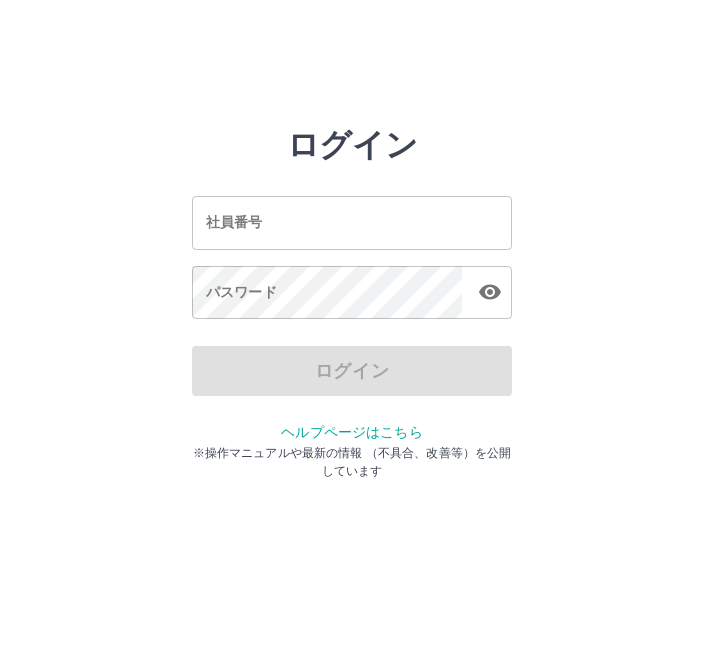 click on "社員番号" at bounding box center (352, 222) 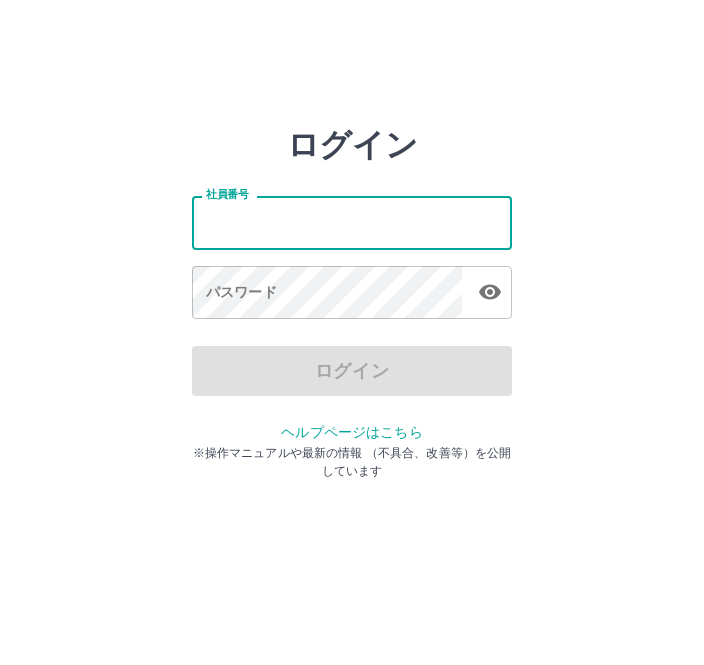 scroll, scrollTop: 0, scrollLeft: 0, axis: both 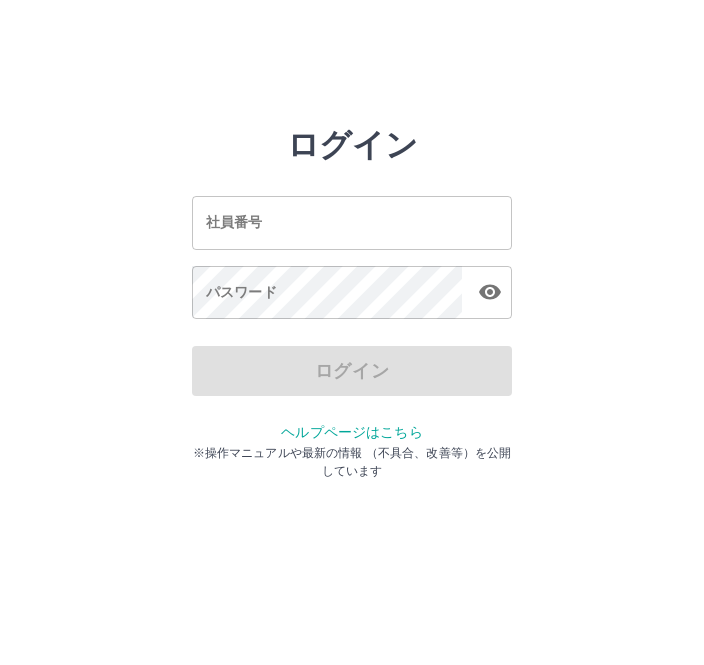 click on "社員番号" at bounding box center [352, 222] 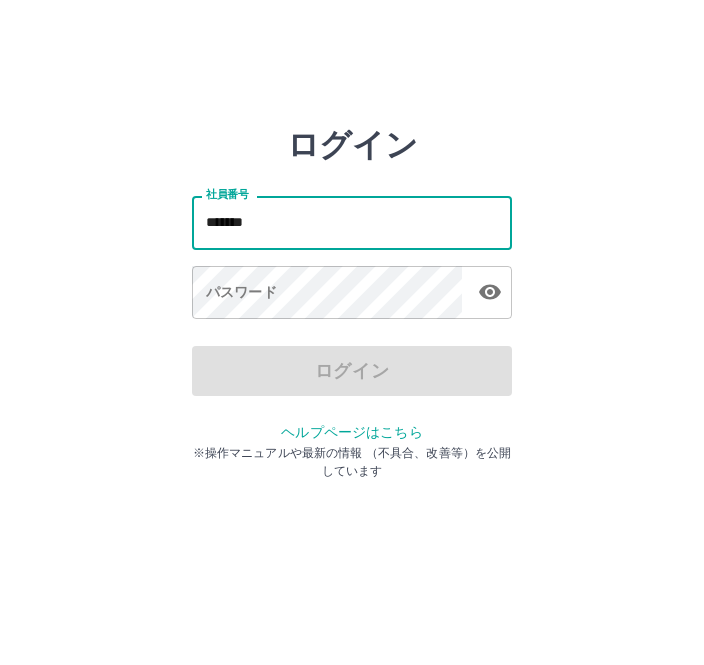 type on "*******" 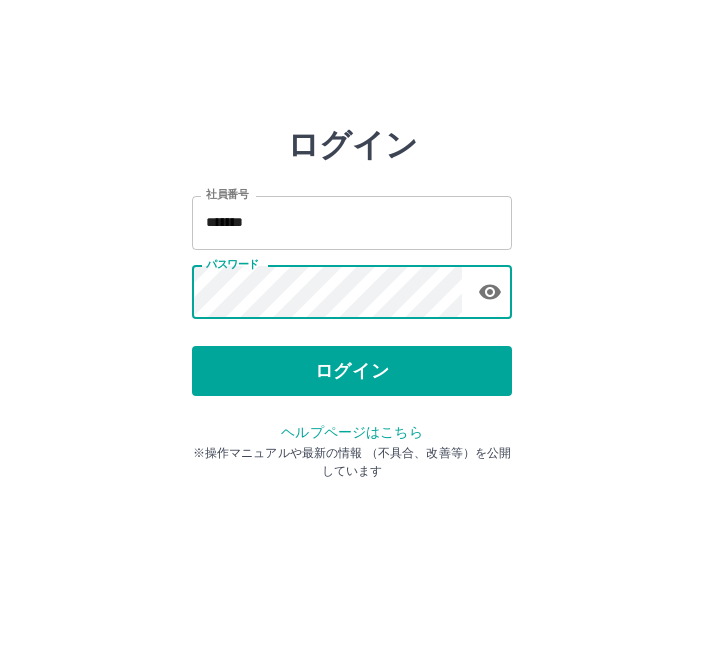 click on "ログイン" at bounding box center [352, 371] 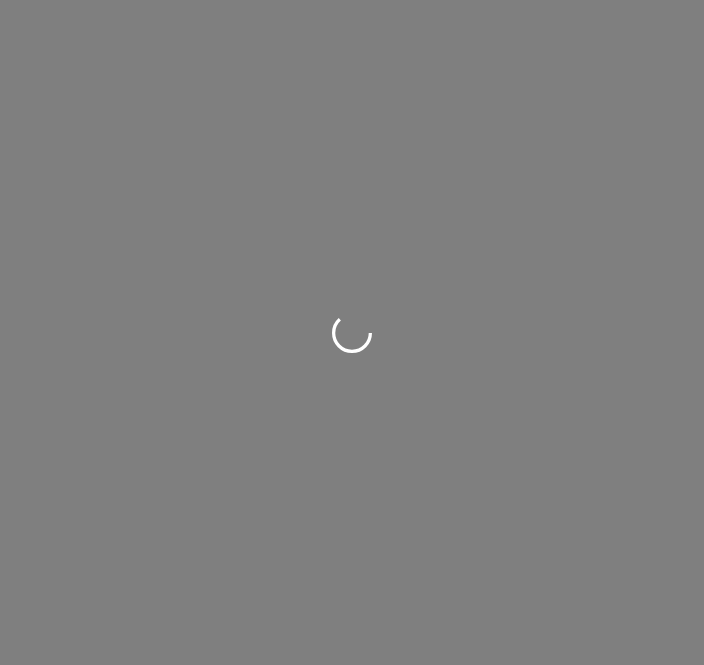 scroll, scrollTop: 0, scrollLeft: 0, axis: both 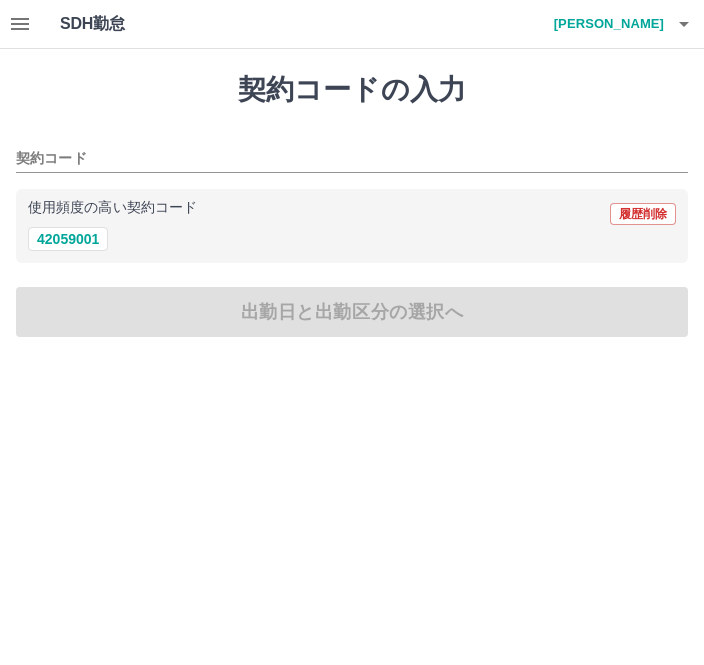 click on "42059001" at bounding box center [68, 239] 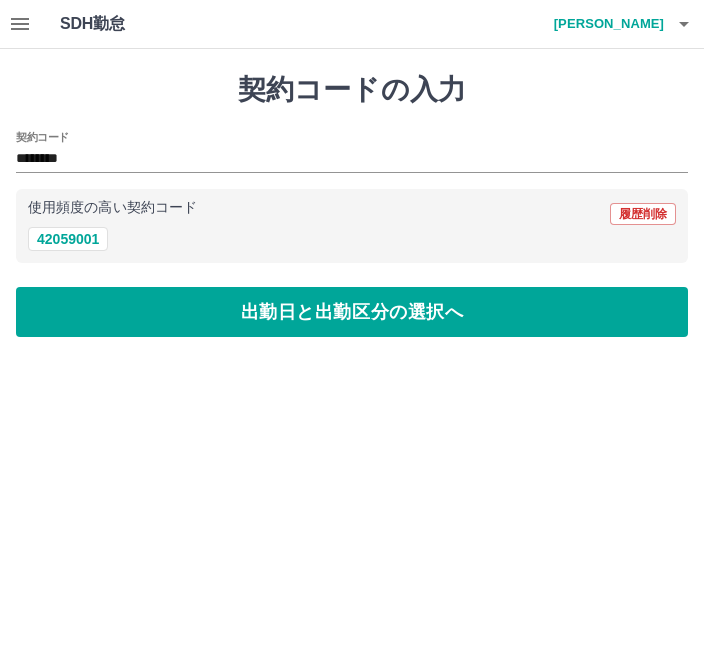 type on "********" 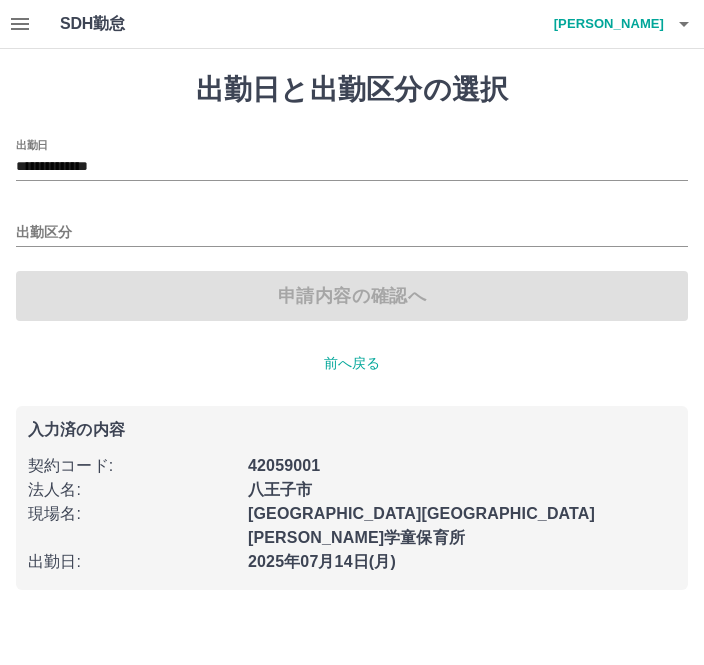 click on "出勤区分" at bounding box center [352, 226] 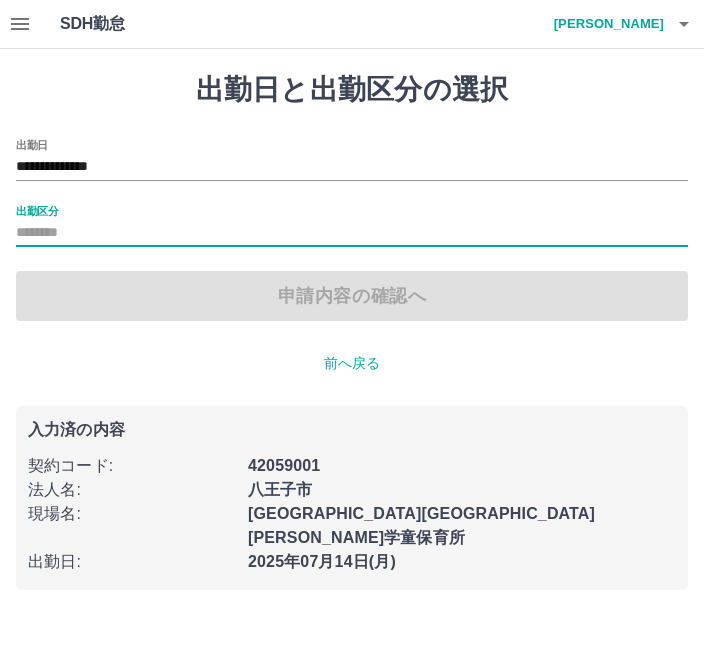 click on "出勤区分" at bounding box center [352, 226] 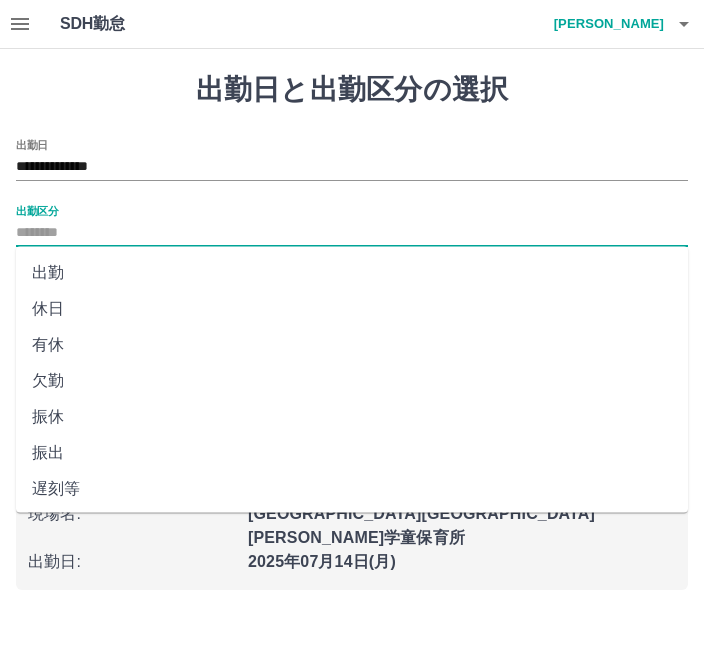 click on "出勤" at bounding box center (352, 273) 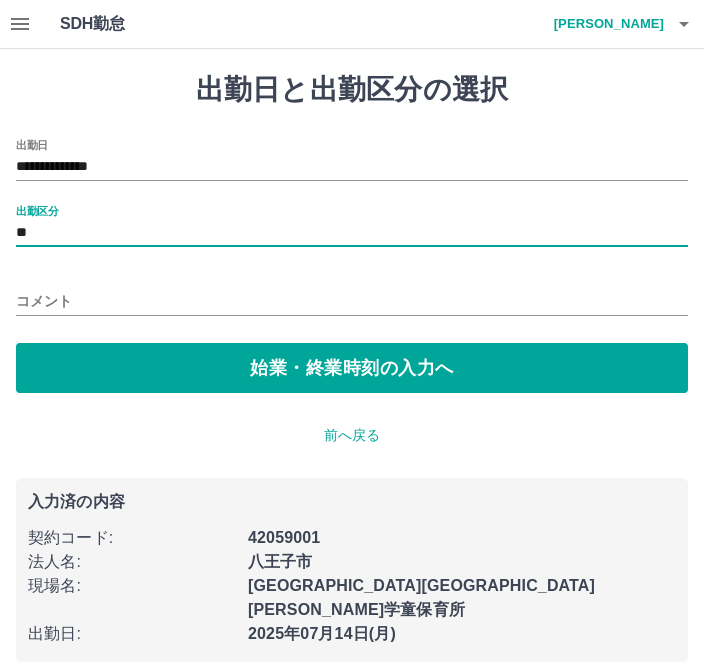 click on "**********" at bounding box center (352, 266) 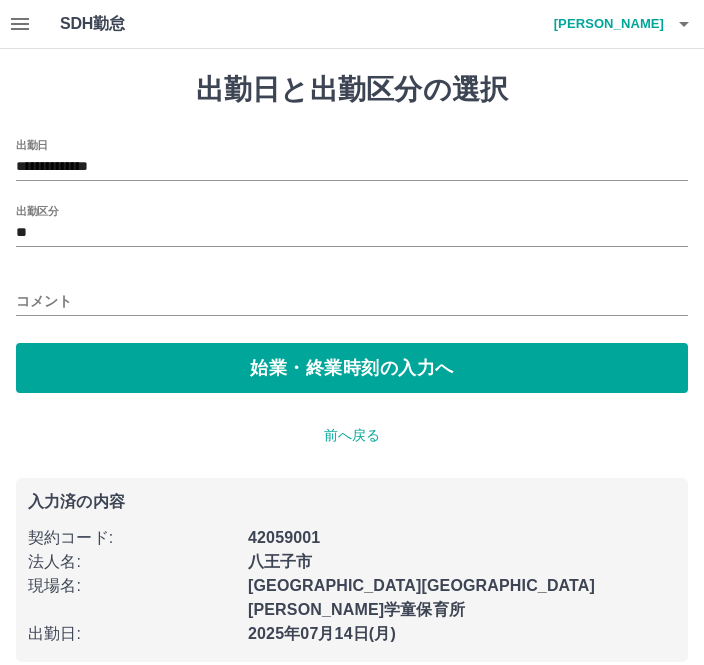 click on "始業・終業時刻の入力へ" at bounding box center [352, 368] 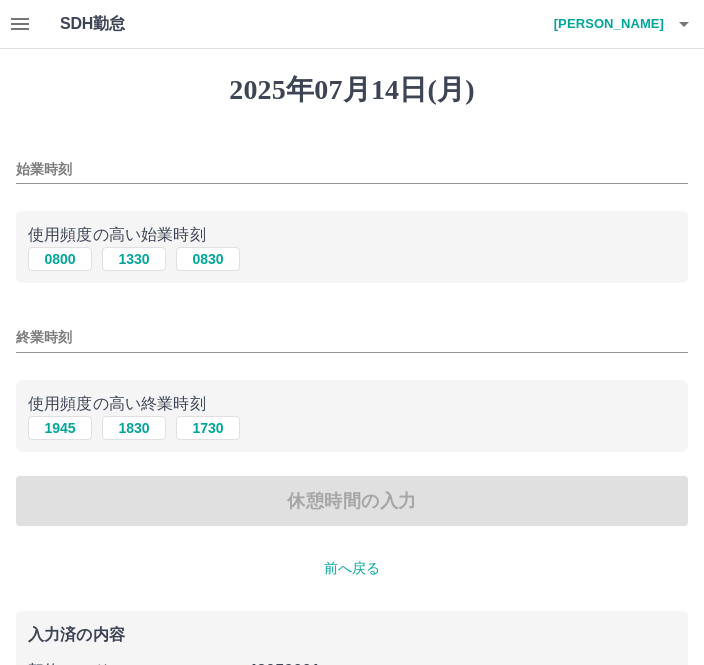 click on "始業時刻" at bounding box center [352, 169] 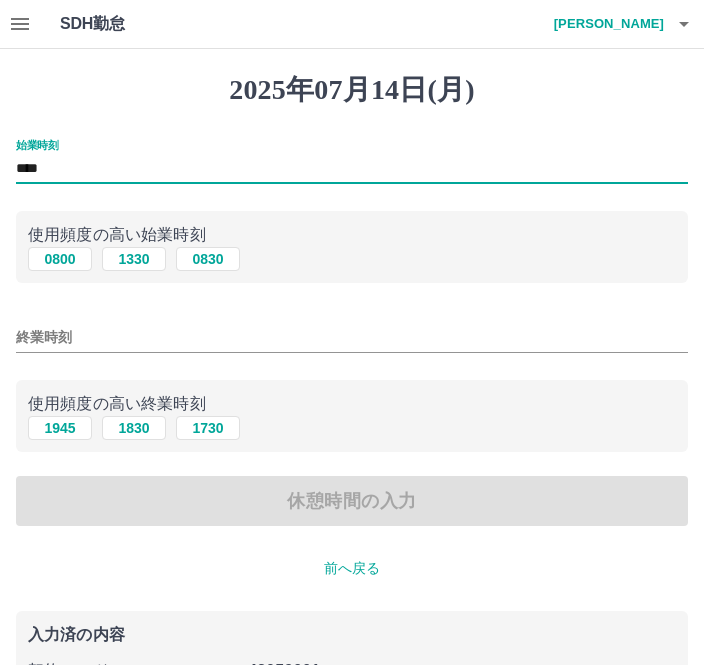 type on "****" 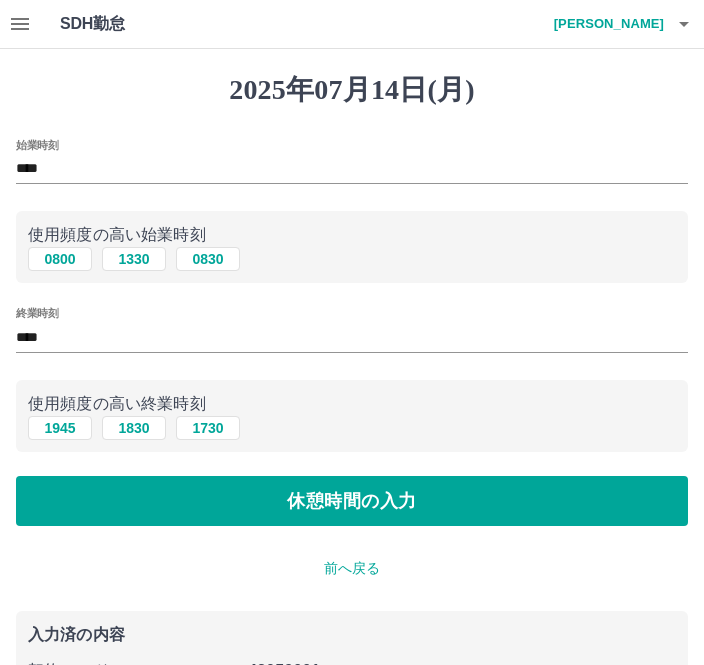 click on "休憩時間の入力" at bounding box center (352, 501) 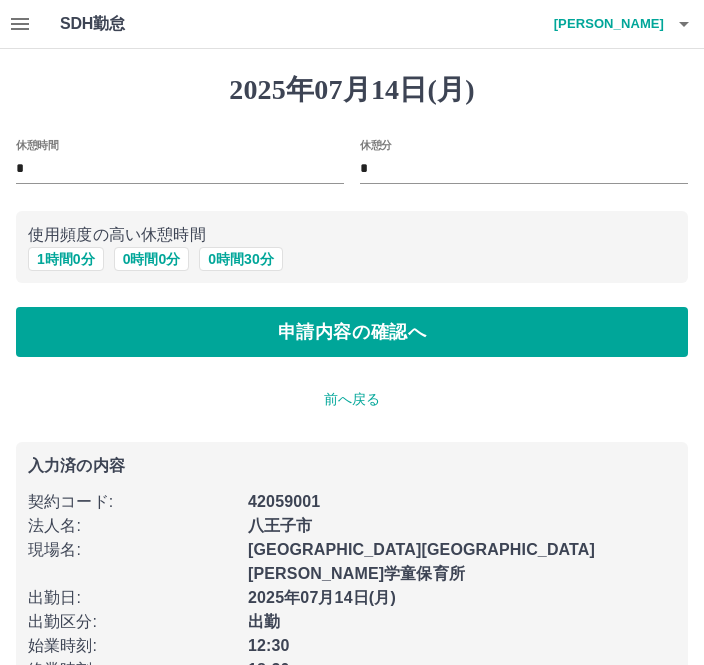 click on "申請内容の確認へ" at bounding box center (352, 332) 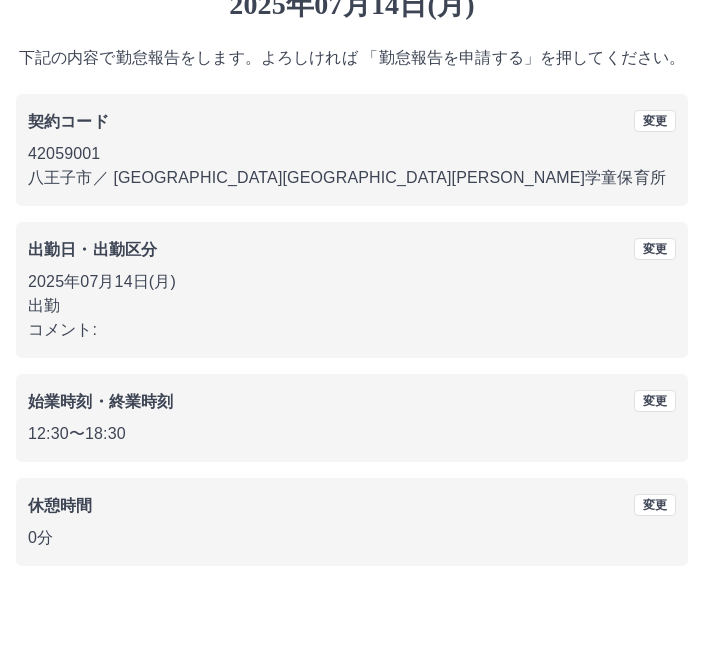 scroll, scrollTop: 83, scrollLeft: 0, axis: vertical 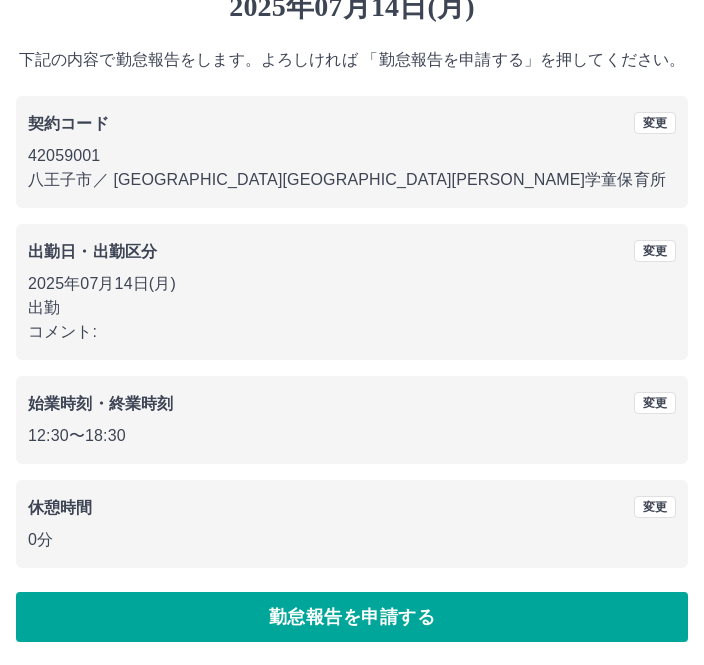 click on "勤怠報告を申請する" at bounding box center [352, 617] 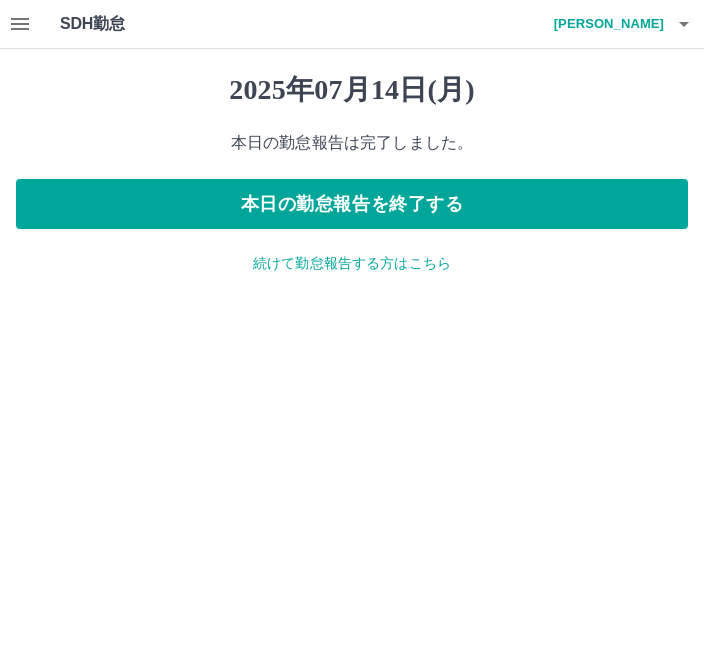 click on "本日の勤怠報告を終了する" at bounding box center (352, 204) 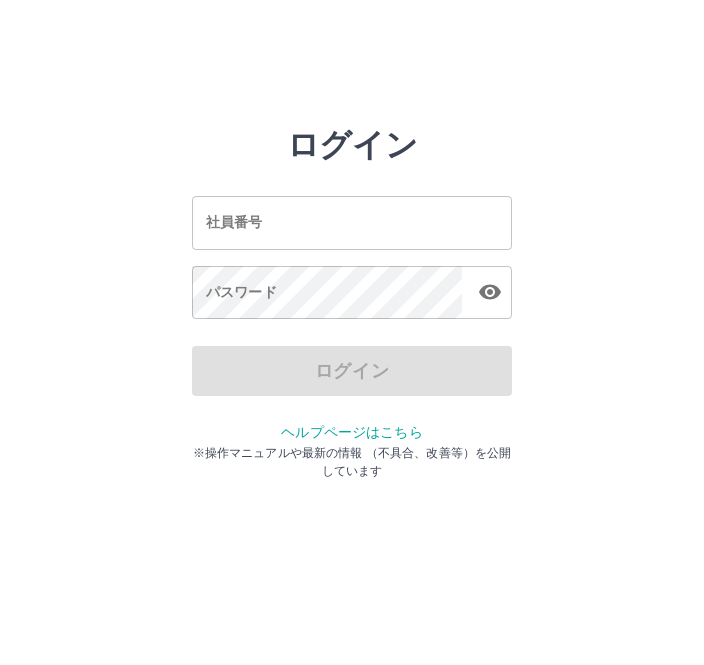 scroll, scrollTop: 0, scrollLeft: 0, axis: both 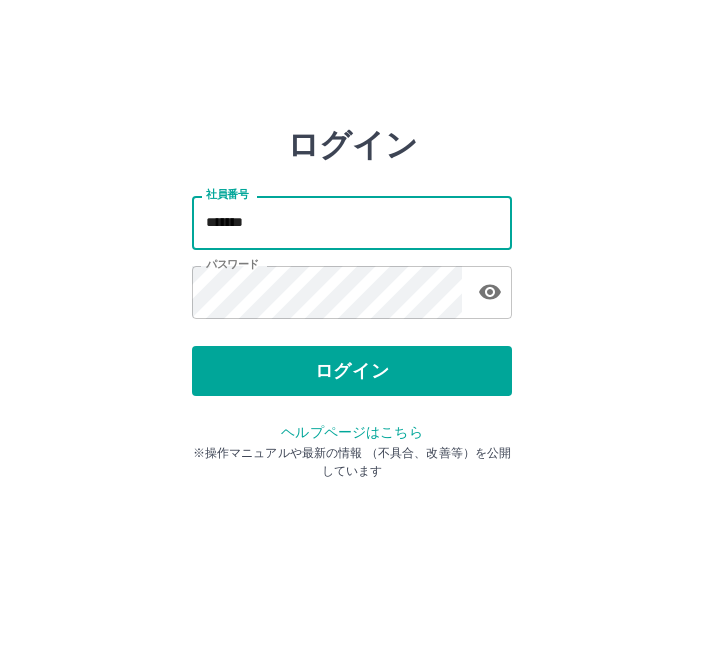 click on "*******" at bounding box center [352, 222] 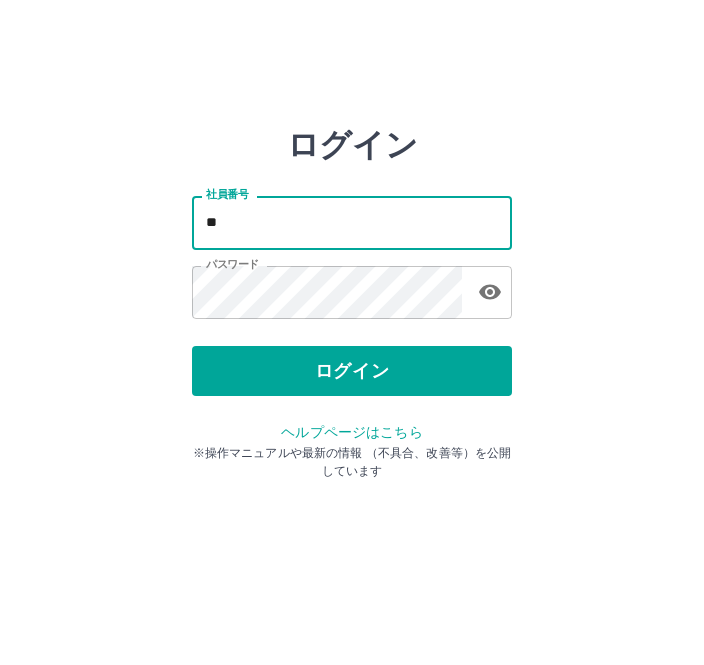 type on "*" 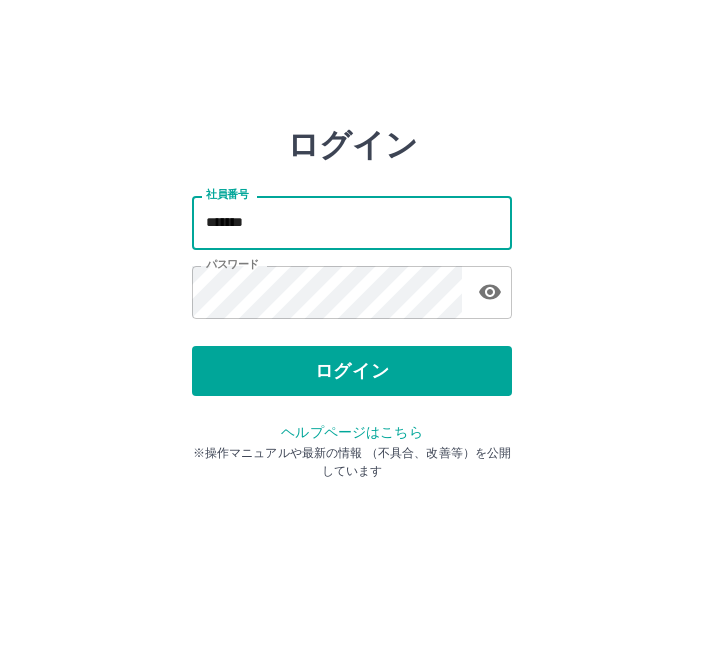 type on "*******" 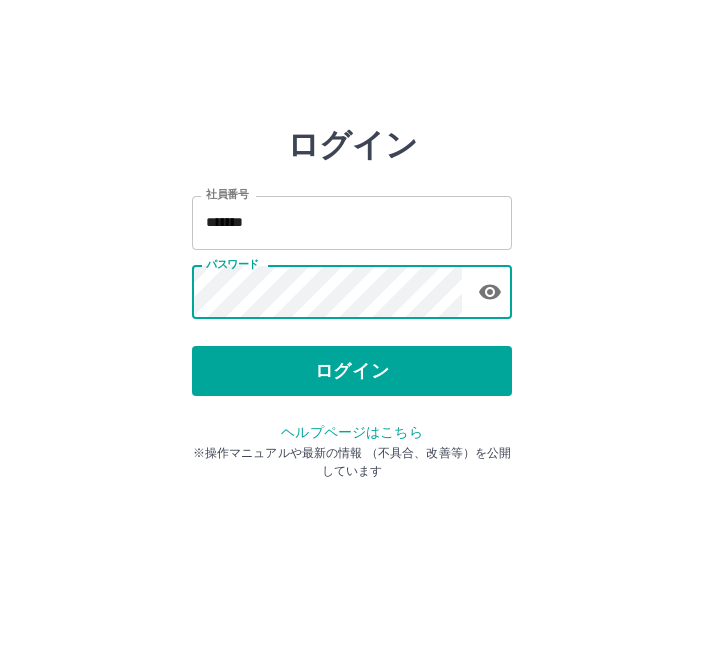 click 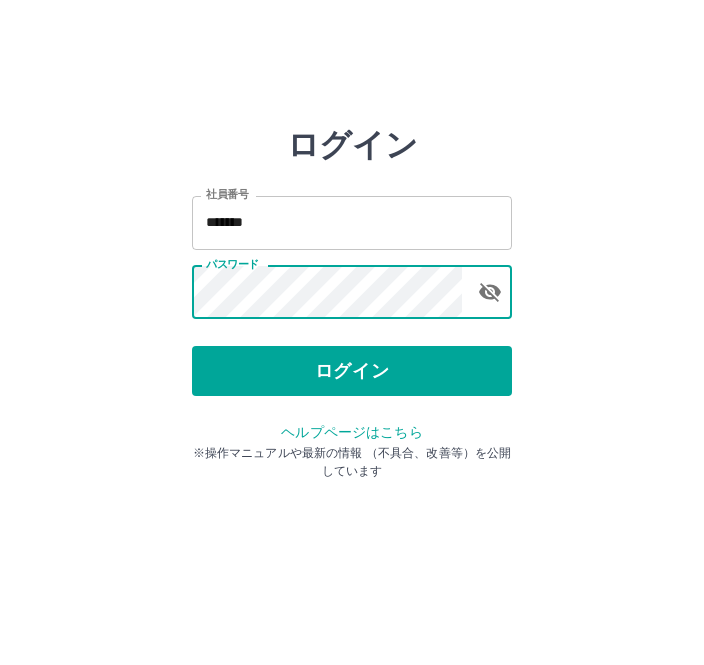 click on "ログイン 社員番号 ******* 社員番号 パスワード パスワード ログイン ヘルプページはこちら ※操作マニュアルや最新の情報 （不具合、改善等）を公開しています" at bounding box center (352, 223) 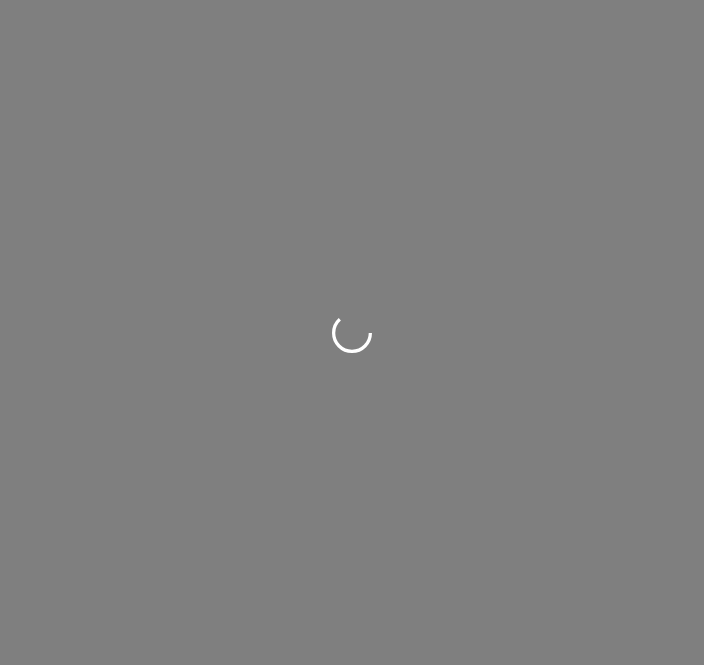 scroll, scrollTop: 0, scrollLeft: 0, axis: both 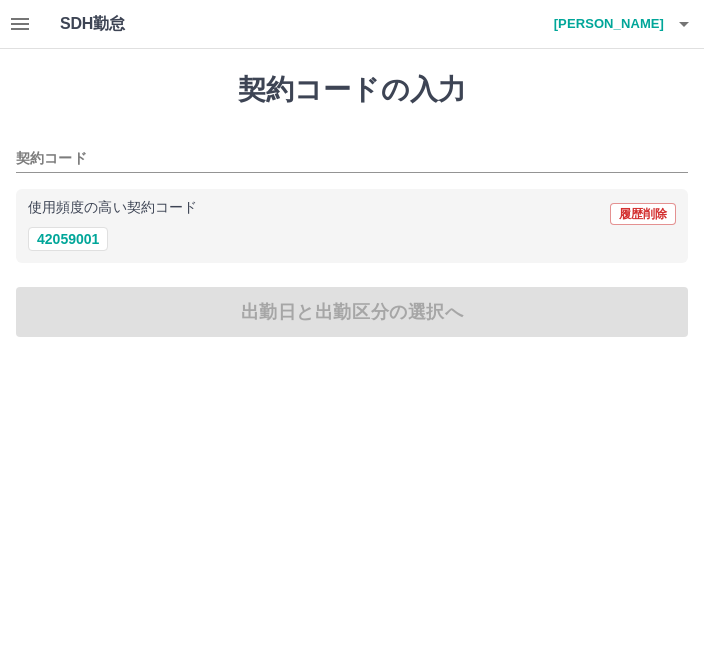 click on "42059001" at bounding box center [68, 239] 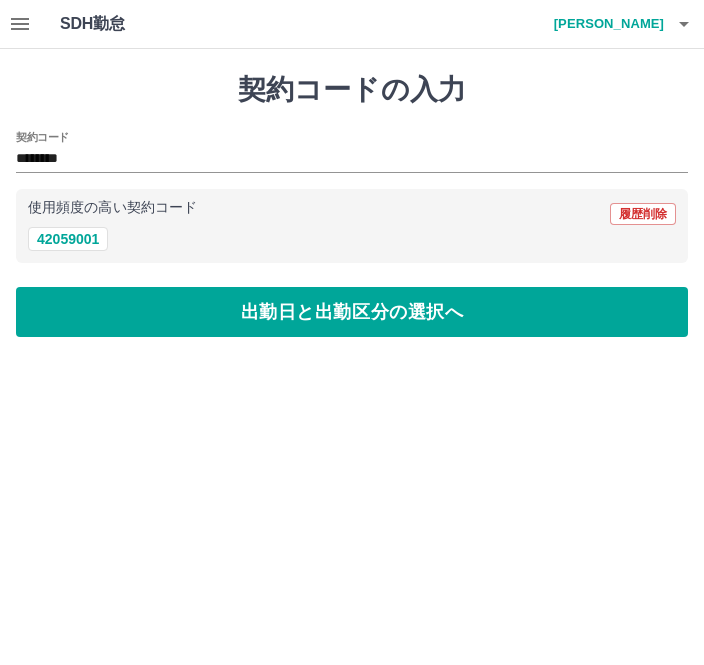 click on "出勤日と出勤区分の選択へ" at bounding box center (352, 312) 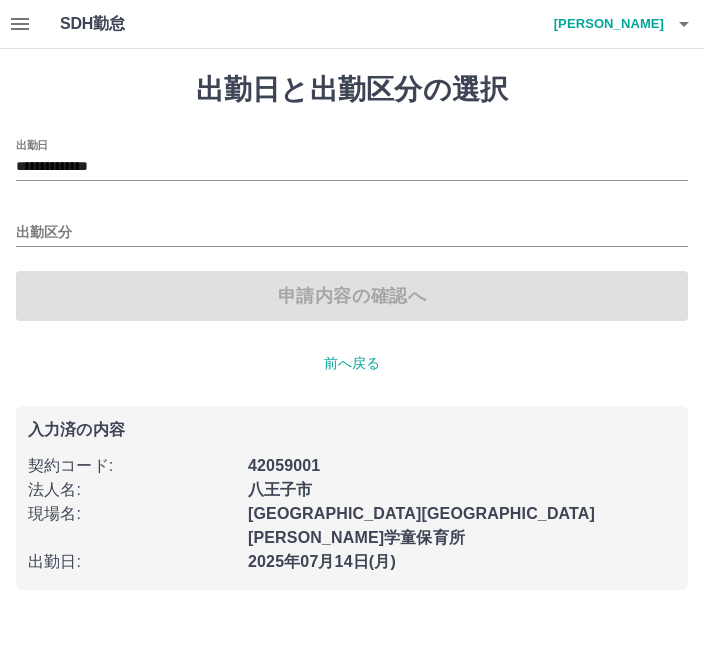 click on "出勤区分" at bounding box center [352, 233] 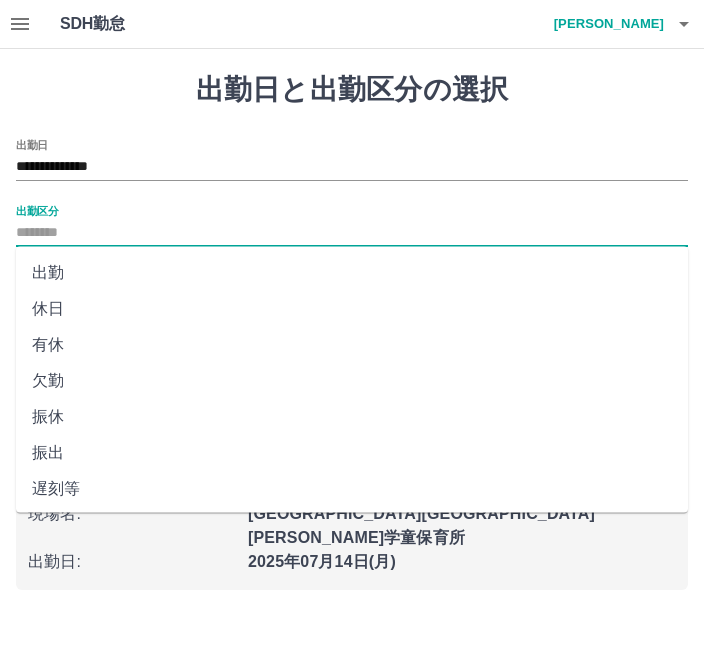 click on "出勤" at bounding box center [352, 273] 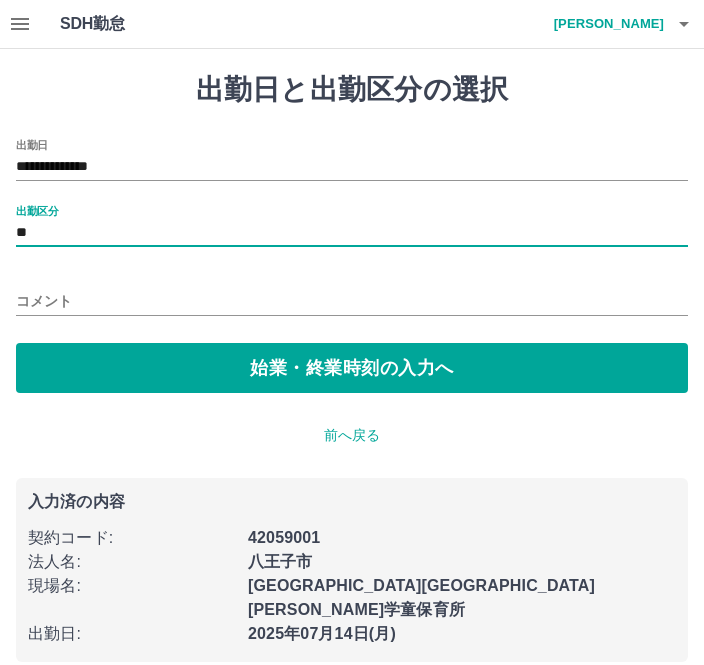 click on "コメント" at bounding box center (352, 301) 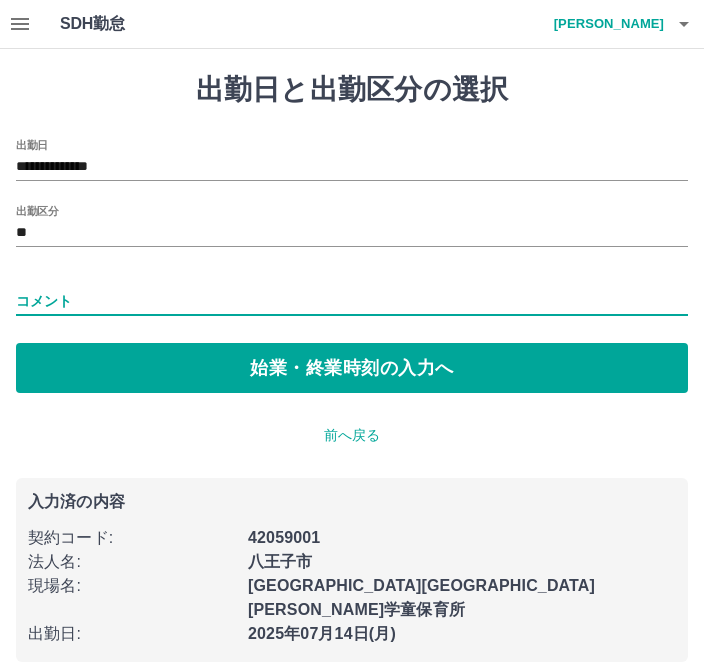click on "始業・終業時刻の入力へ" at bounding box center (352, 368) 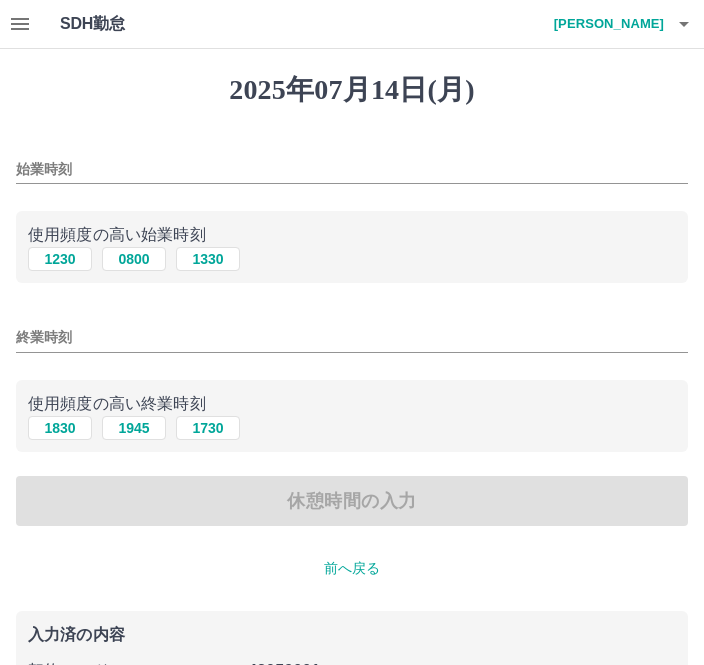 click on "1230" at bounding box center (60, 259) 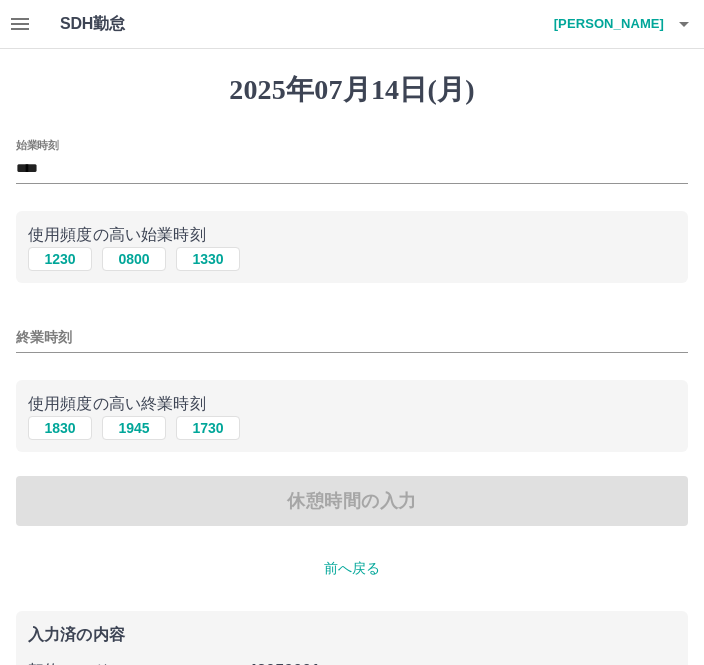 click on "1830" at bounding box center [60, 428] 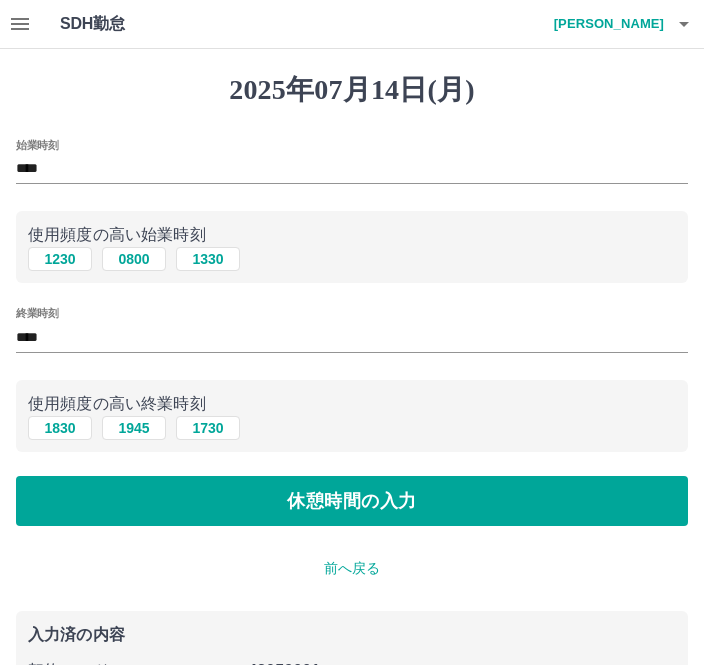 click on "休憩時間の入力" at bounding box center (352, 501) 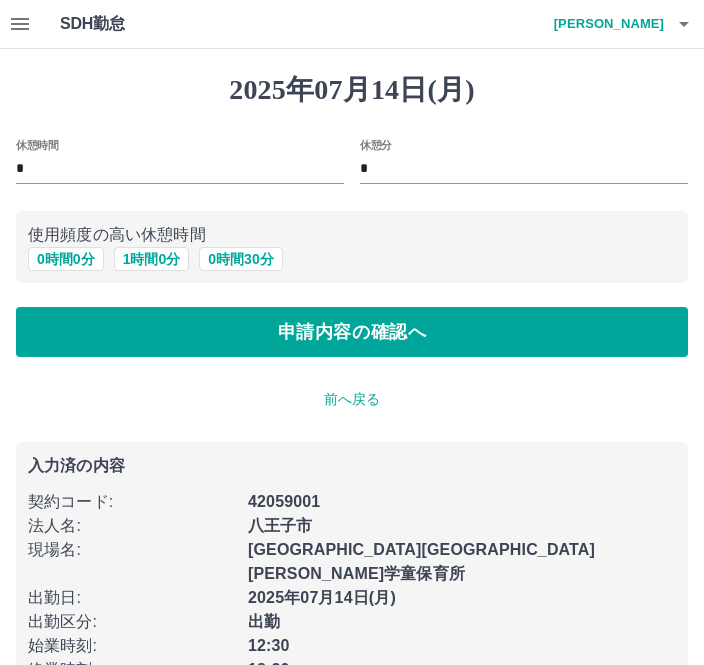 click on "0 時間 0 分" at bounding box center (66, 259) 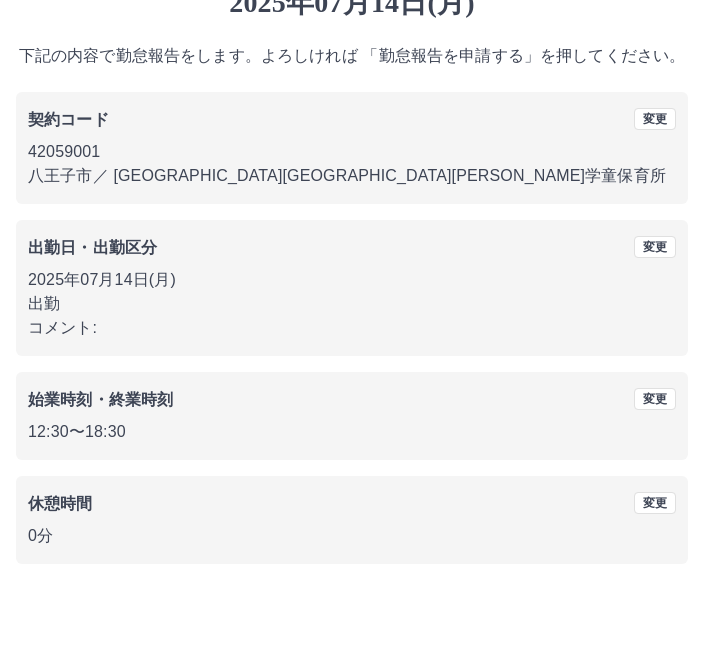 scroll, scrollTop: 83, scrollLeft: 0, axis: vertical 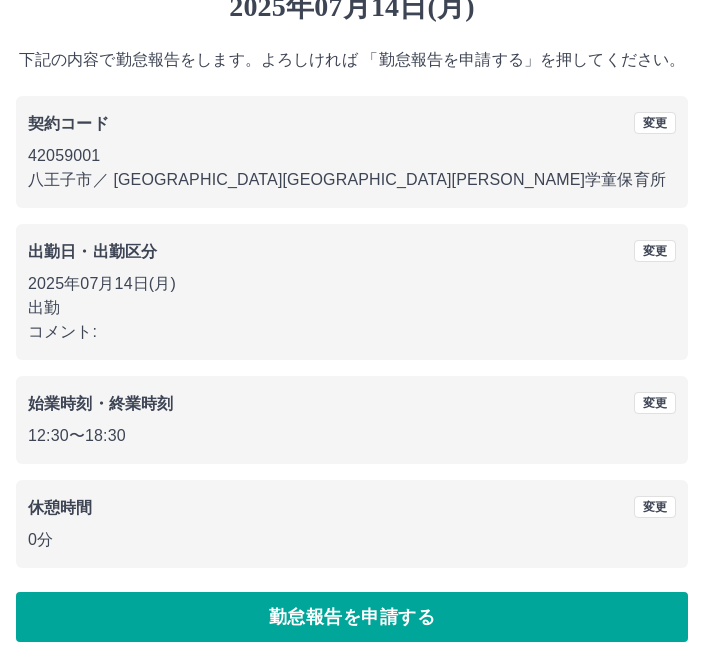 click on "勤怠報告を申請する" at bounding box center [352, 617] 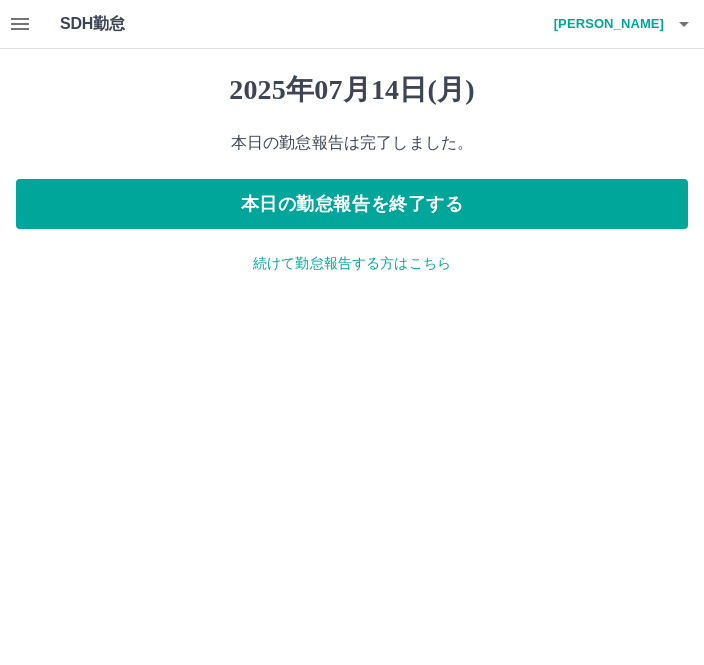 scroll, scrollTop: 0, scrollLeft: 0, axis: both 